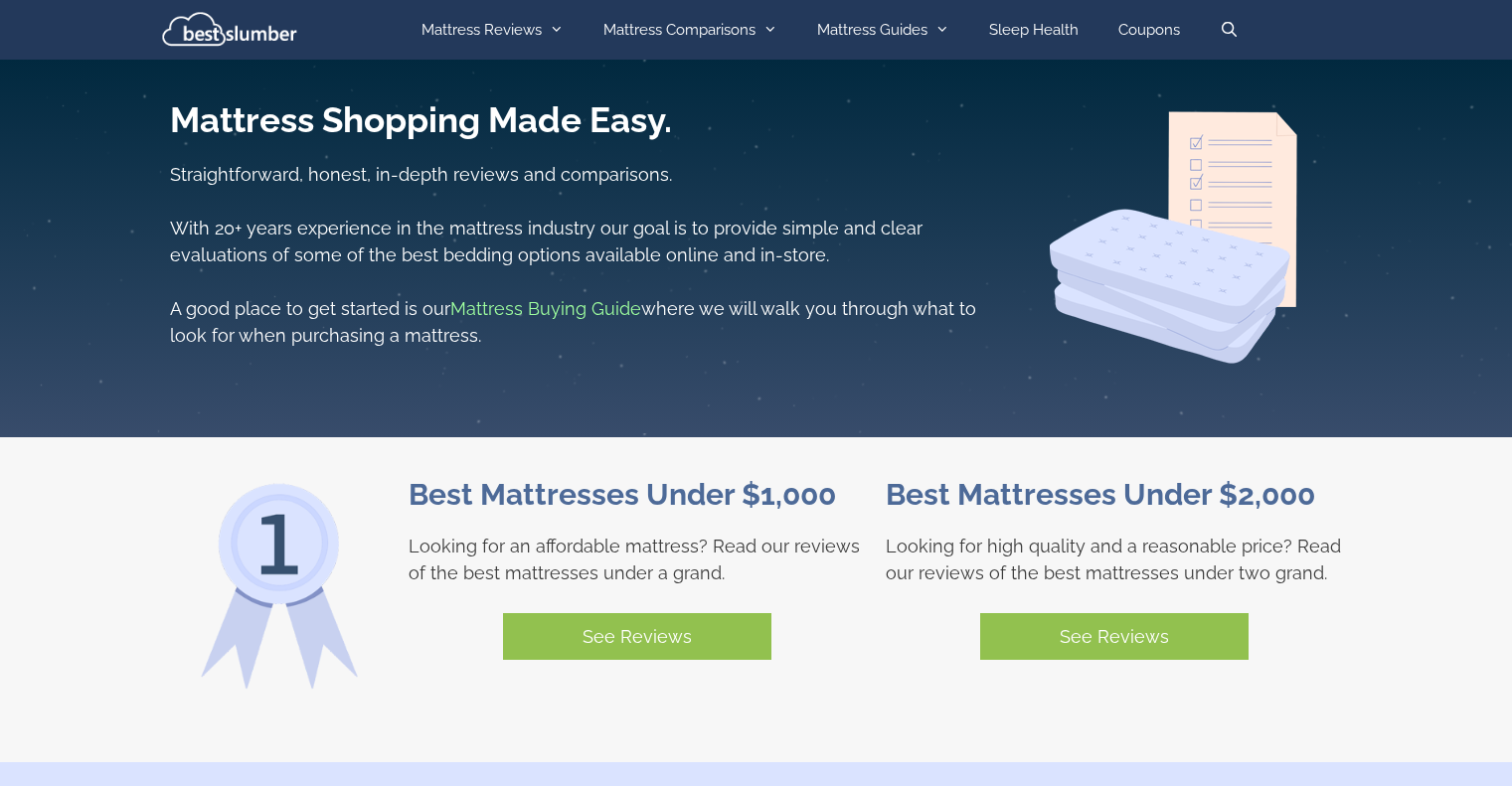 scroll, scrollTop: 0, scrollLeft: 0, axis: both 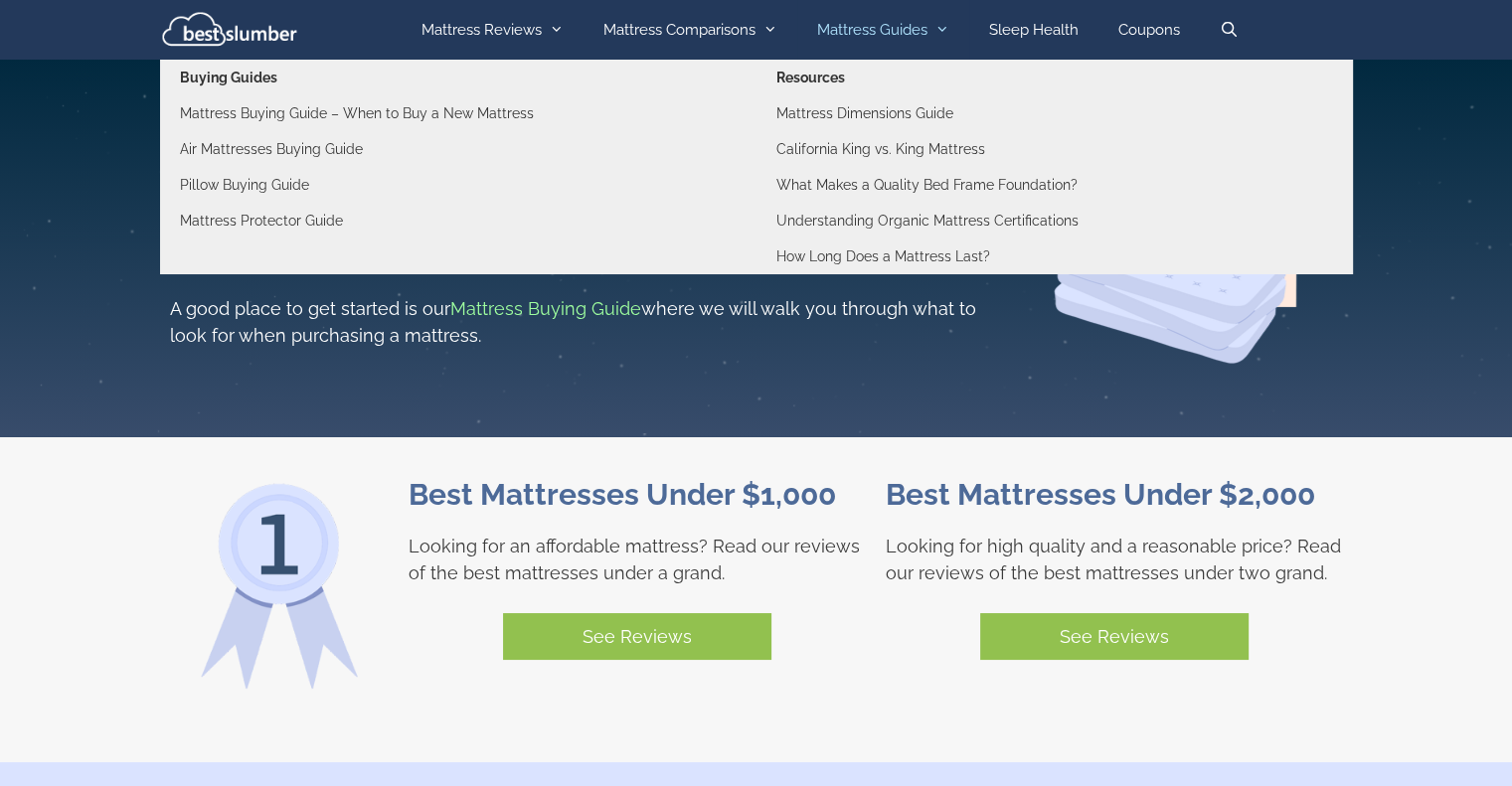 click on "Mattress Guides" at bounding box center [883, 30] 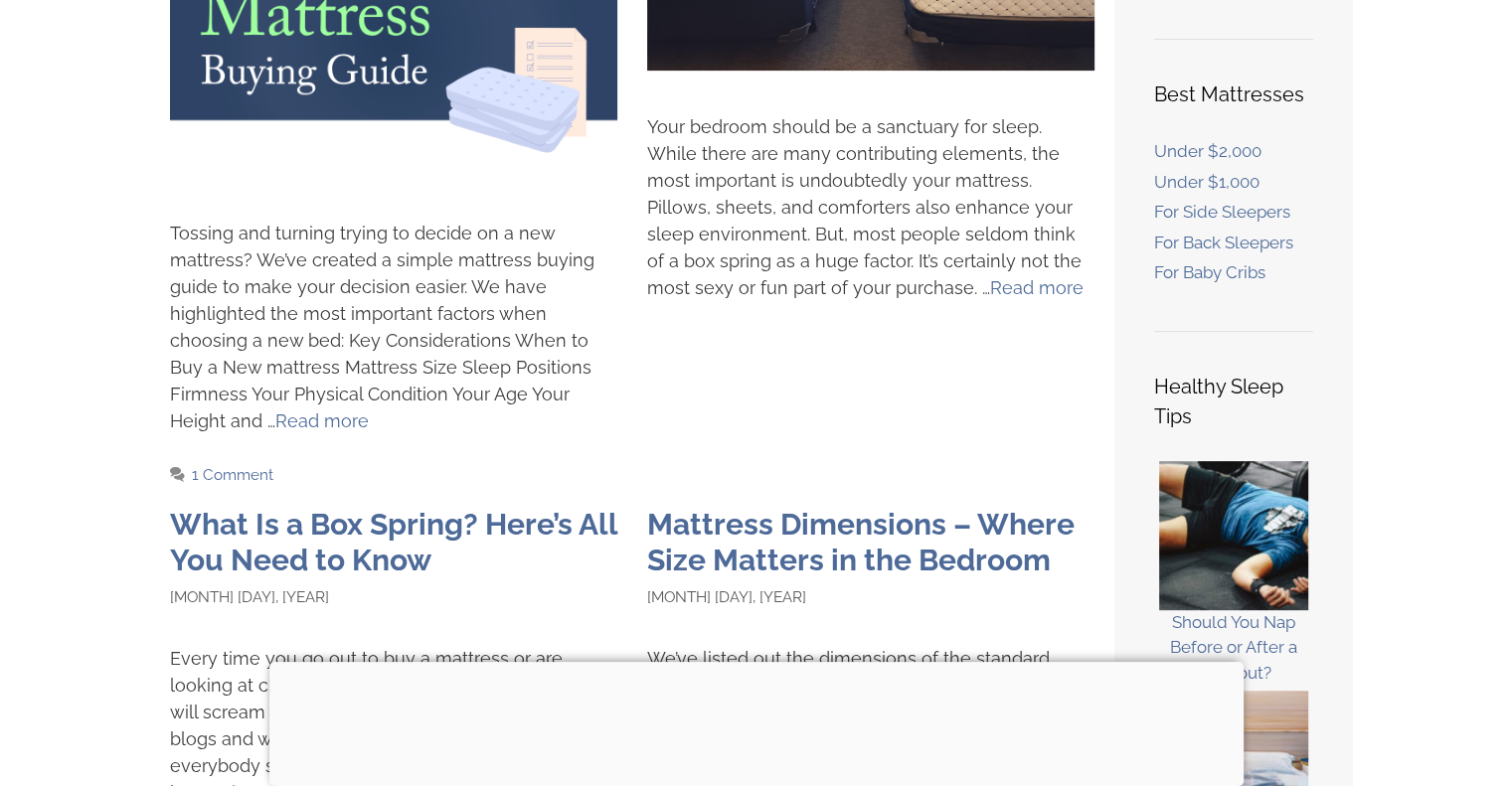 scroll, scrollTop: 0, scrollLeft: 0, axis: both 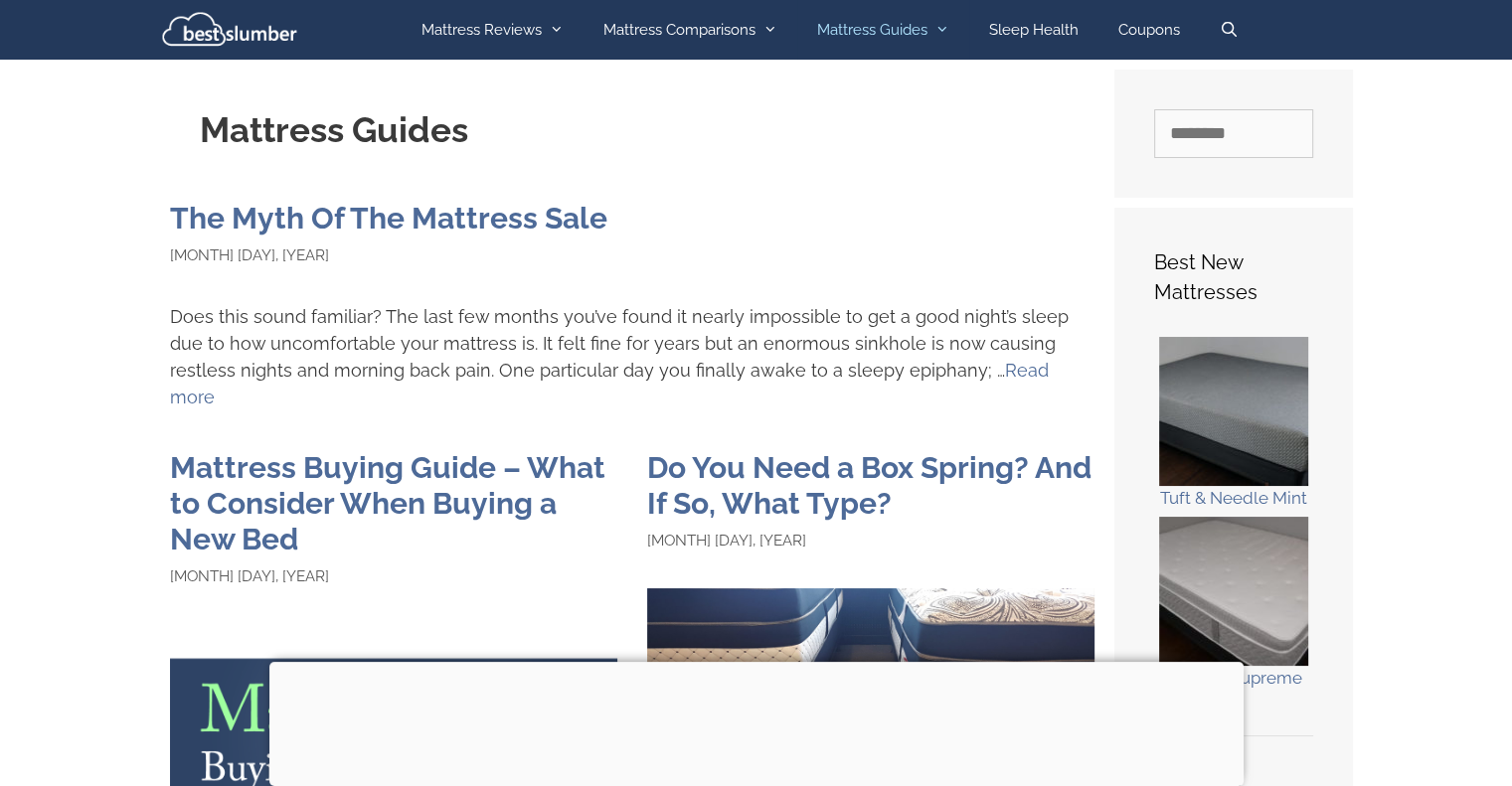 click at bounding box center (229, 30) 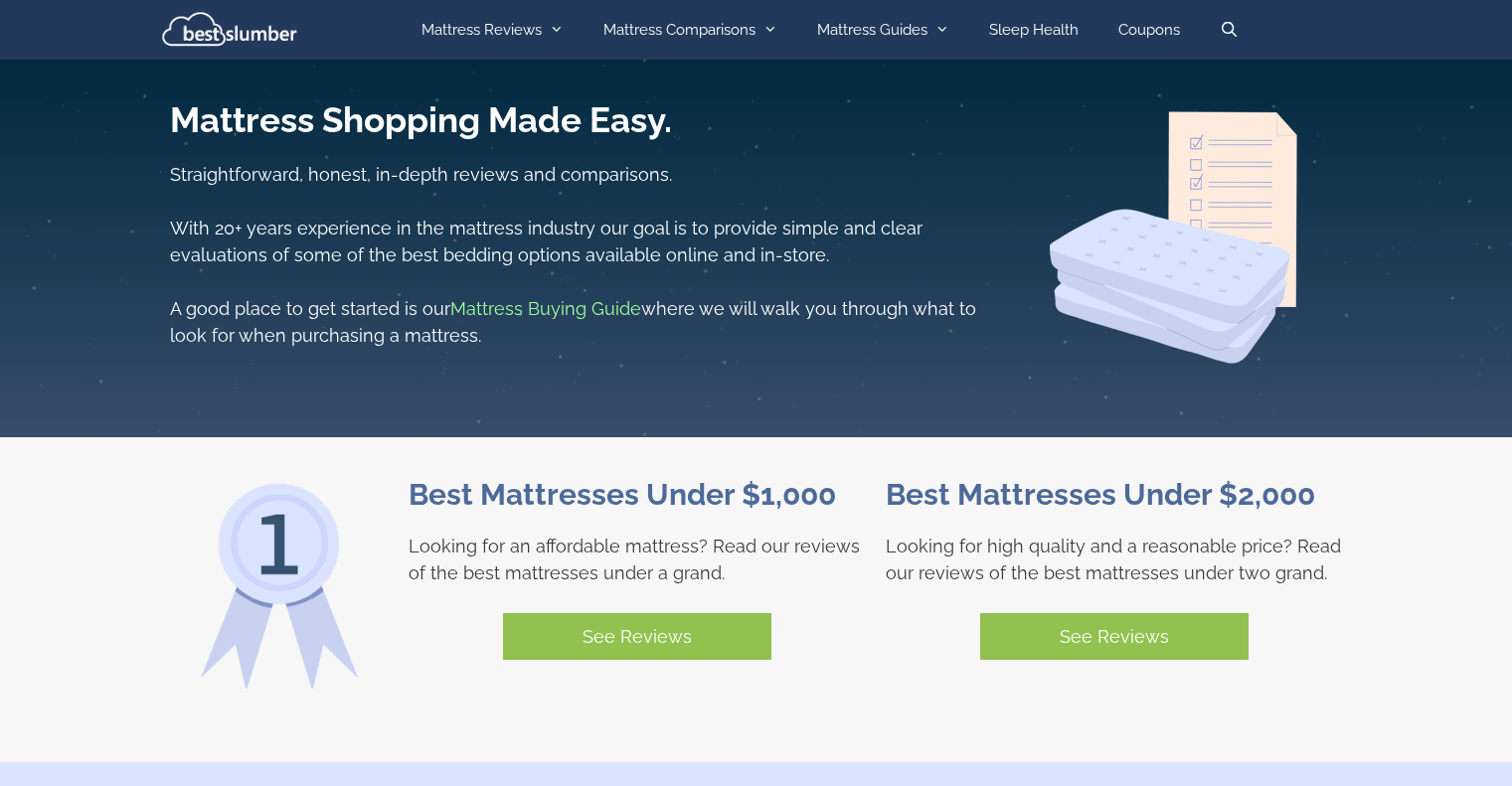 scroll, scrollTop: 0, scrollLeft: 0, axis: both 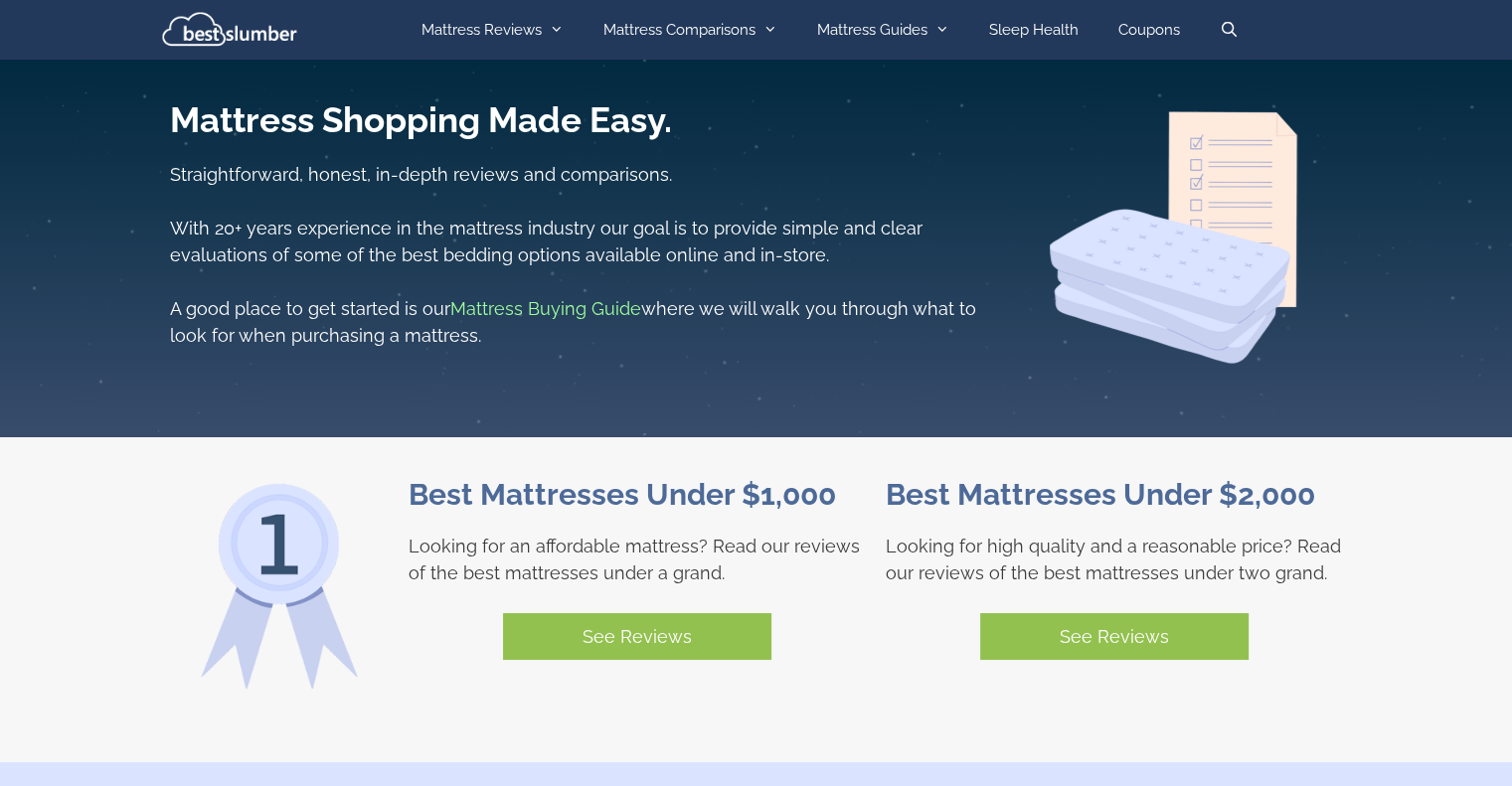 click on "A good place to get started is our  Mattress Buying Guide  where we will walk you through what to look for when purchasing a mattress." at bounding box center (578, 322) 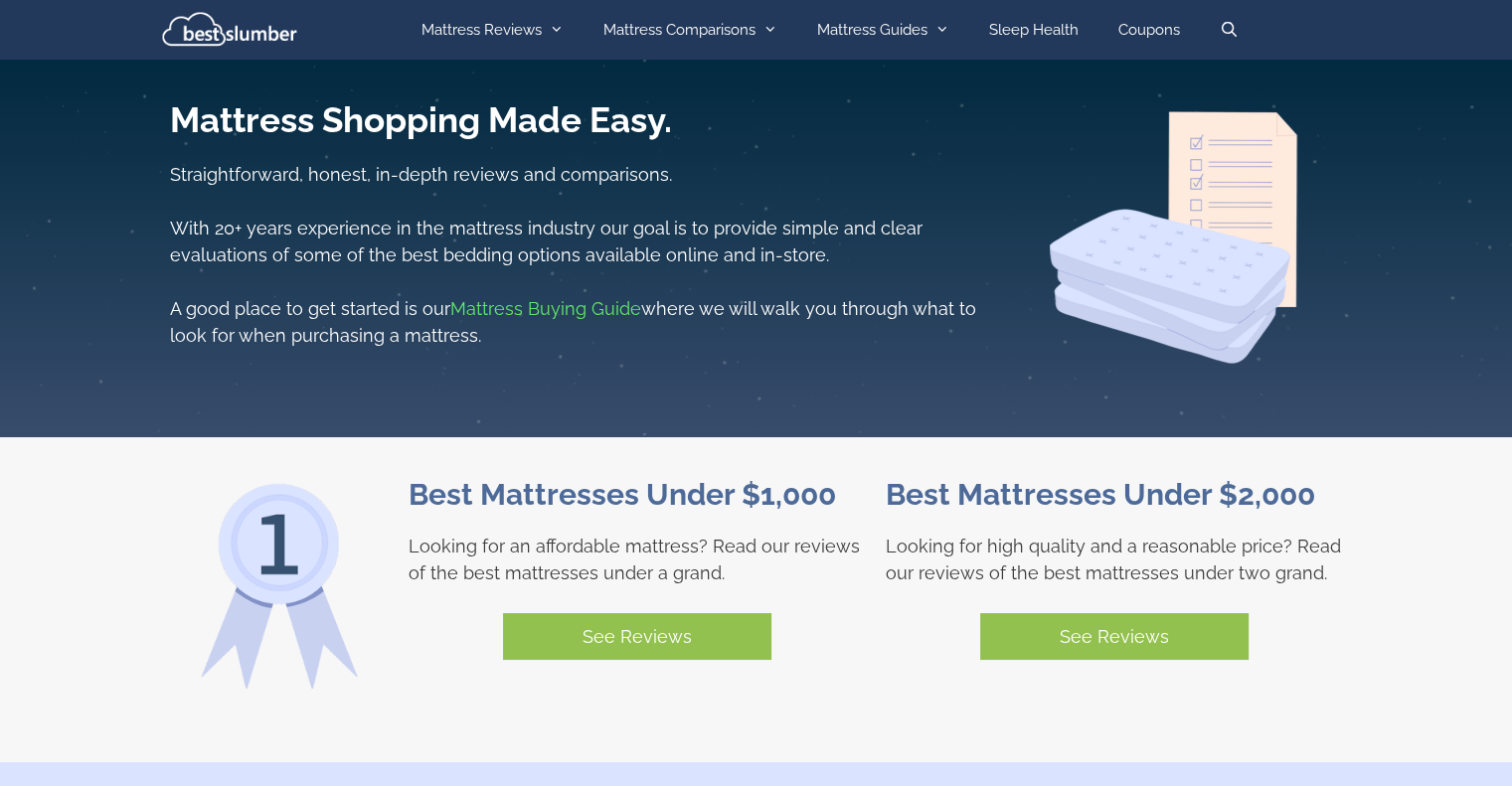 click on "Mattress Buying Guide" at bounding box center [546, 308] 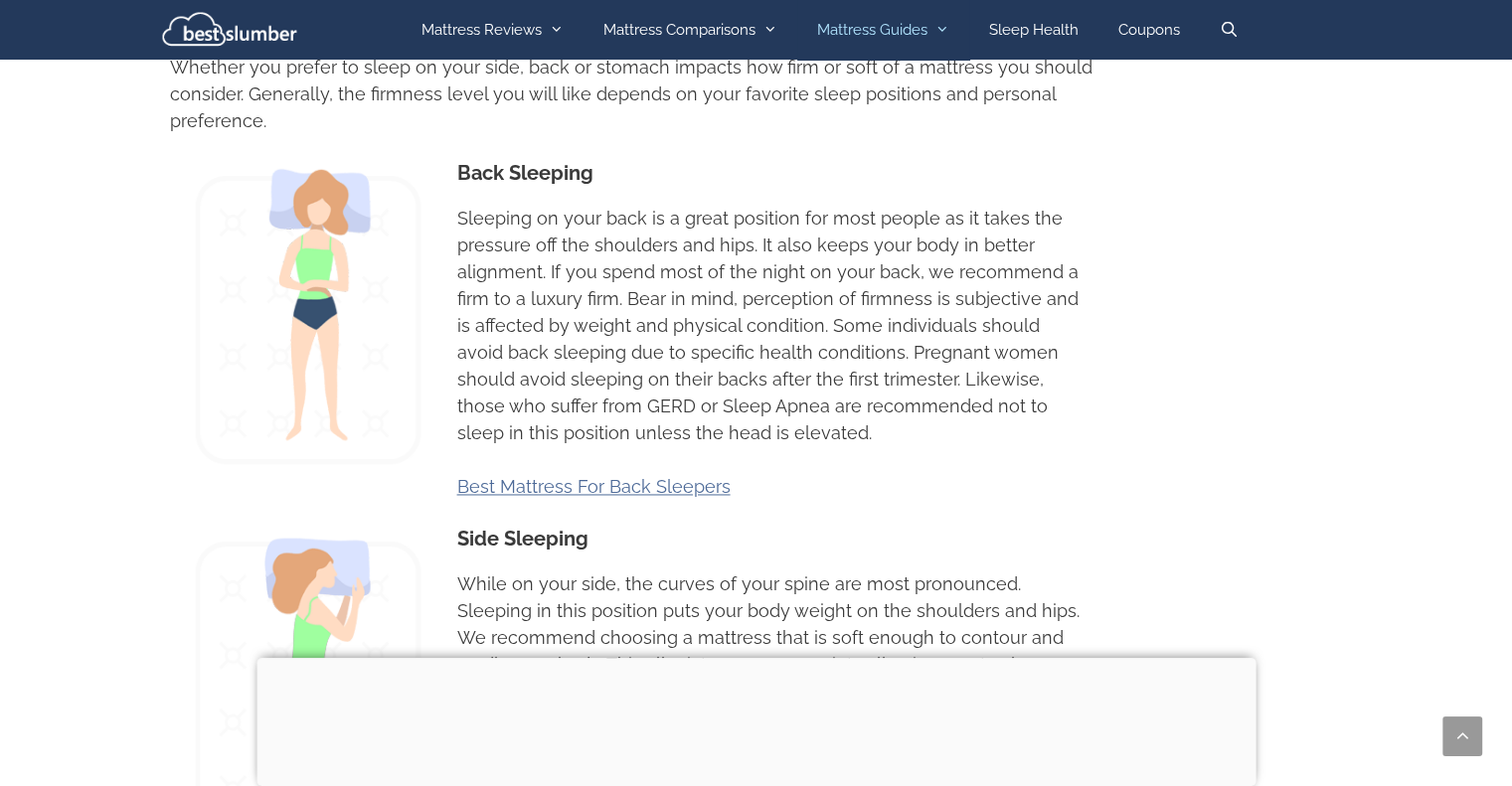 scroll, scrollTop: 2782, scrollLeft: 0, axis: vertical 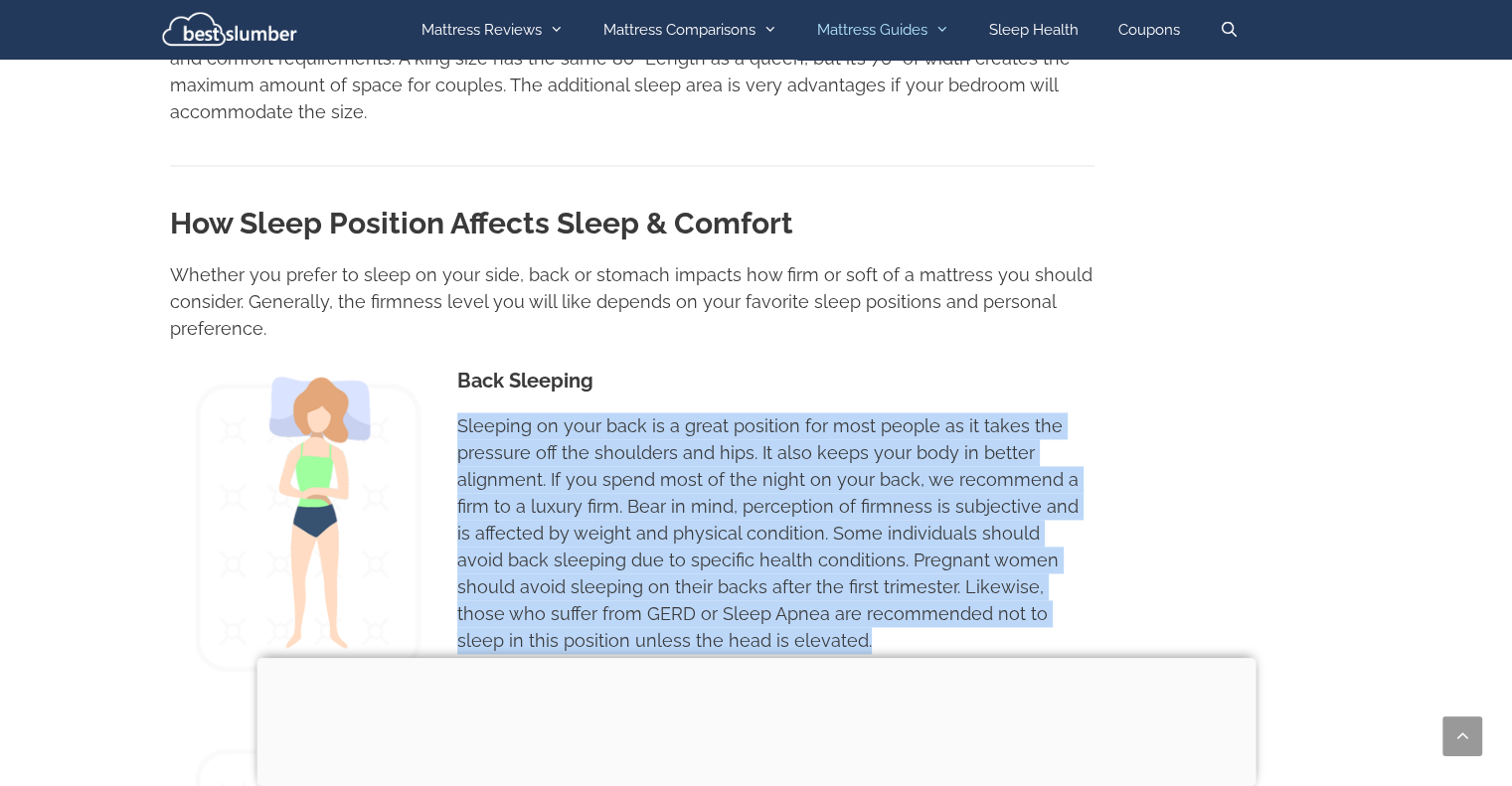 drag, startPoint x: 456, startPoint y: 373, endPoint x: 819, endPoint y: 586, distance: 420.8777 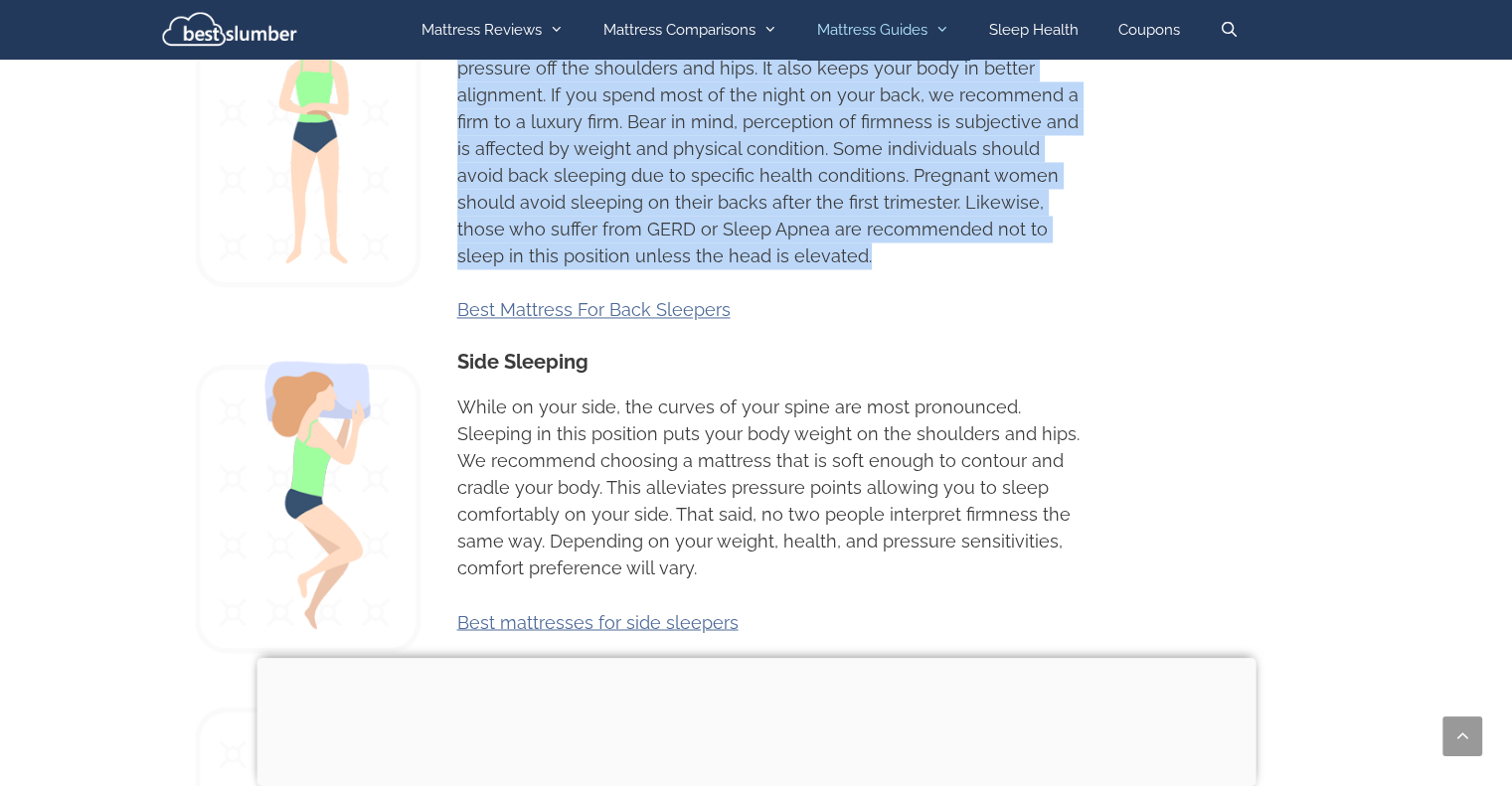 scroll, scrollTop: 3180, scrollLeft: 0, axis: vertical 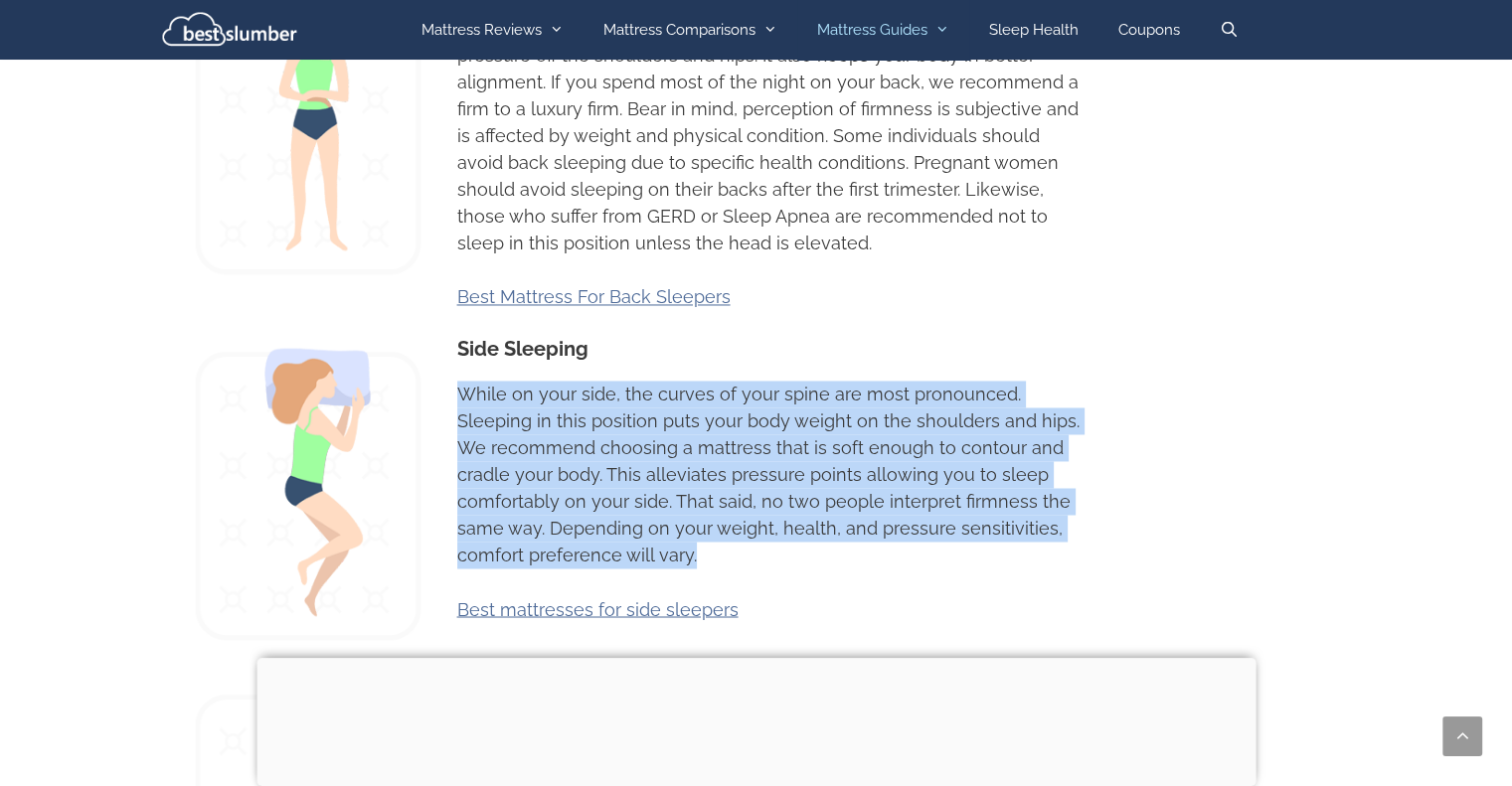 drag, startPoint x: 455, startPoint y: 341, endPoint x: 771, endPoint y: 492, distance: 350.22421 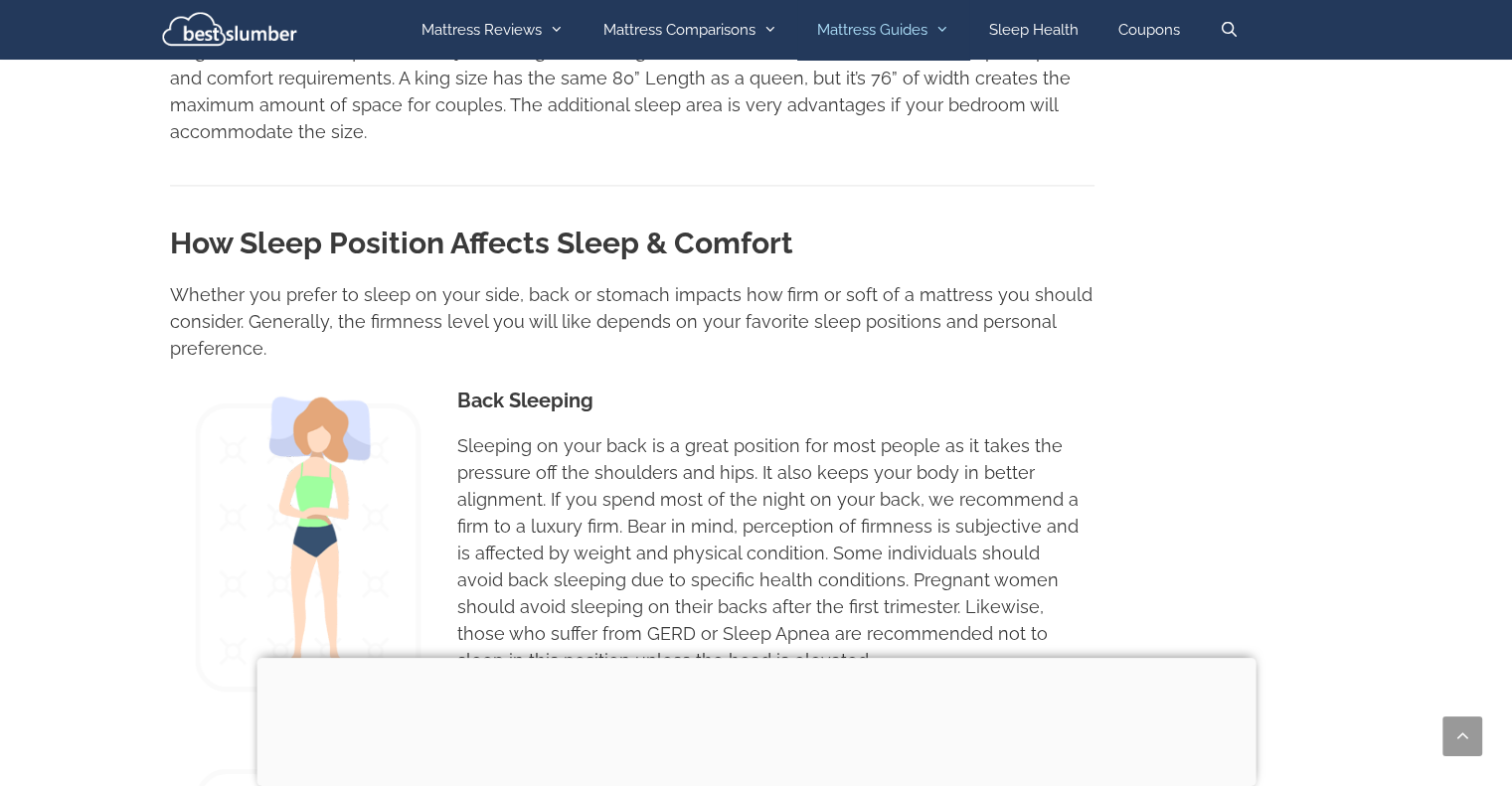 scroll, scrollTop: 2683, scrollLeft: 0, axis: vertical 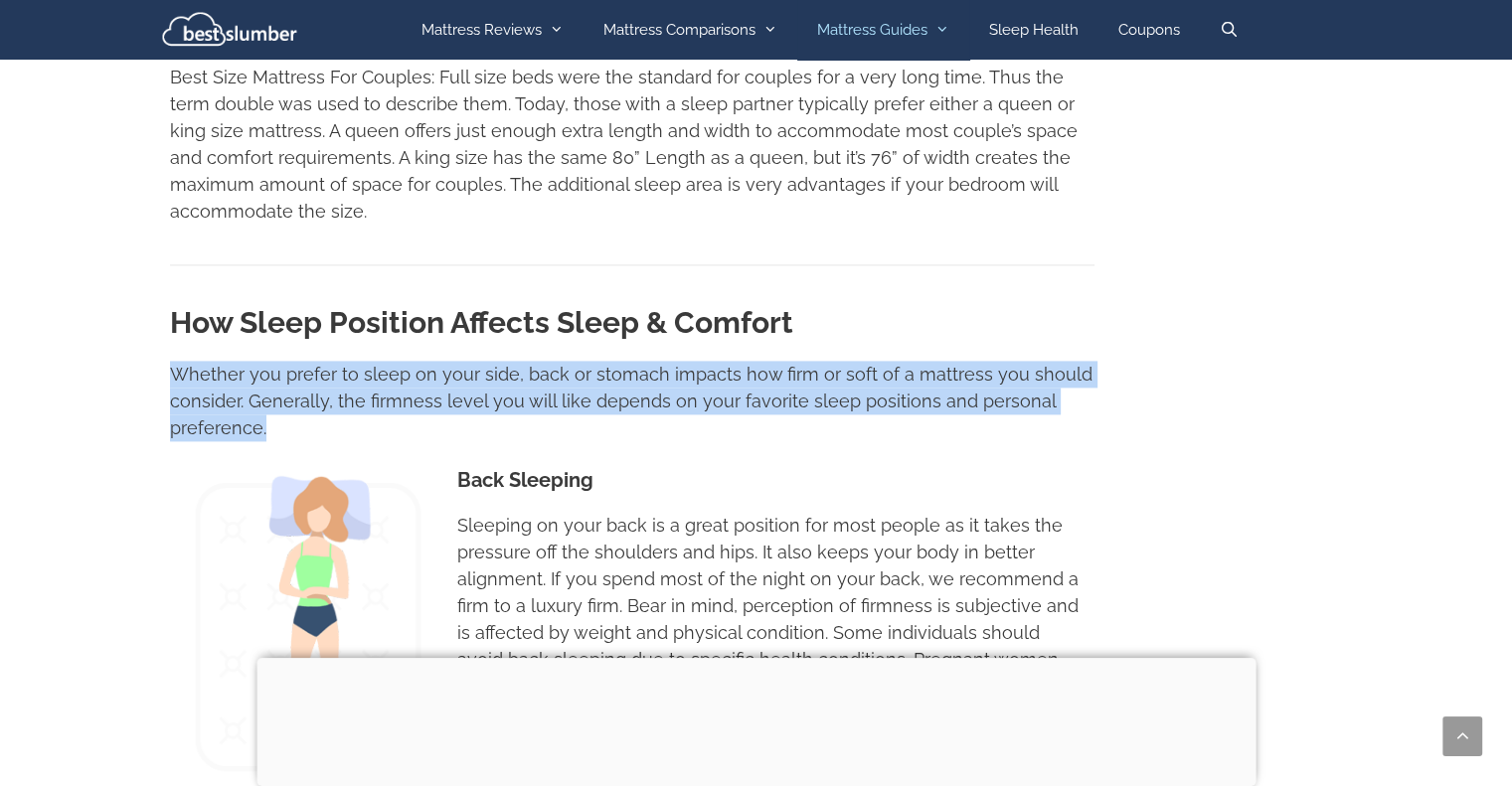 drag, startPoint x: 175, startPoint y: 318, endPoint x: 266, endPoint y: 379, distance: 109.55364 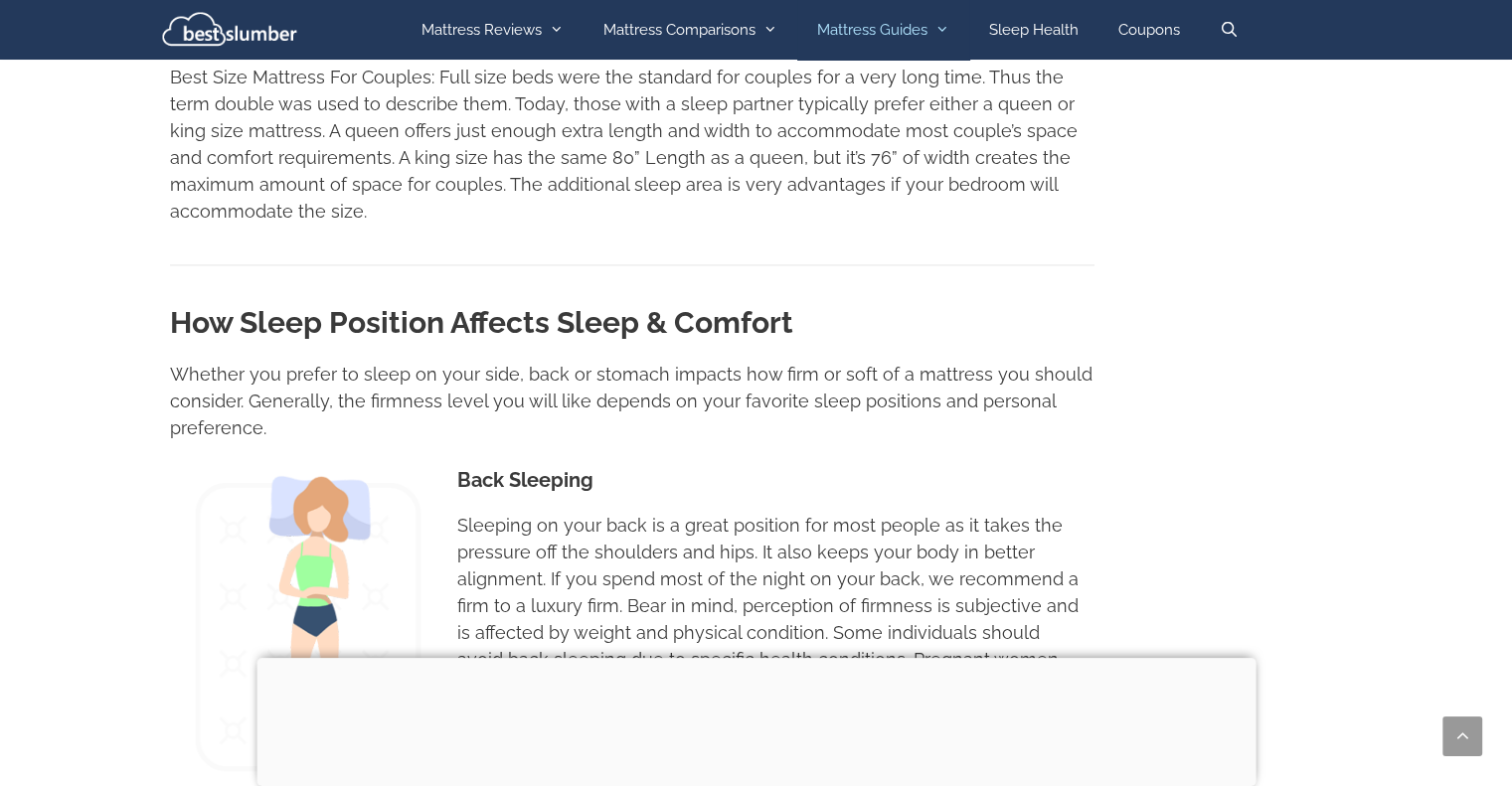 click on "How Sleep Position Affects Sleep & Comfort" at bounding box center [632, 323] 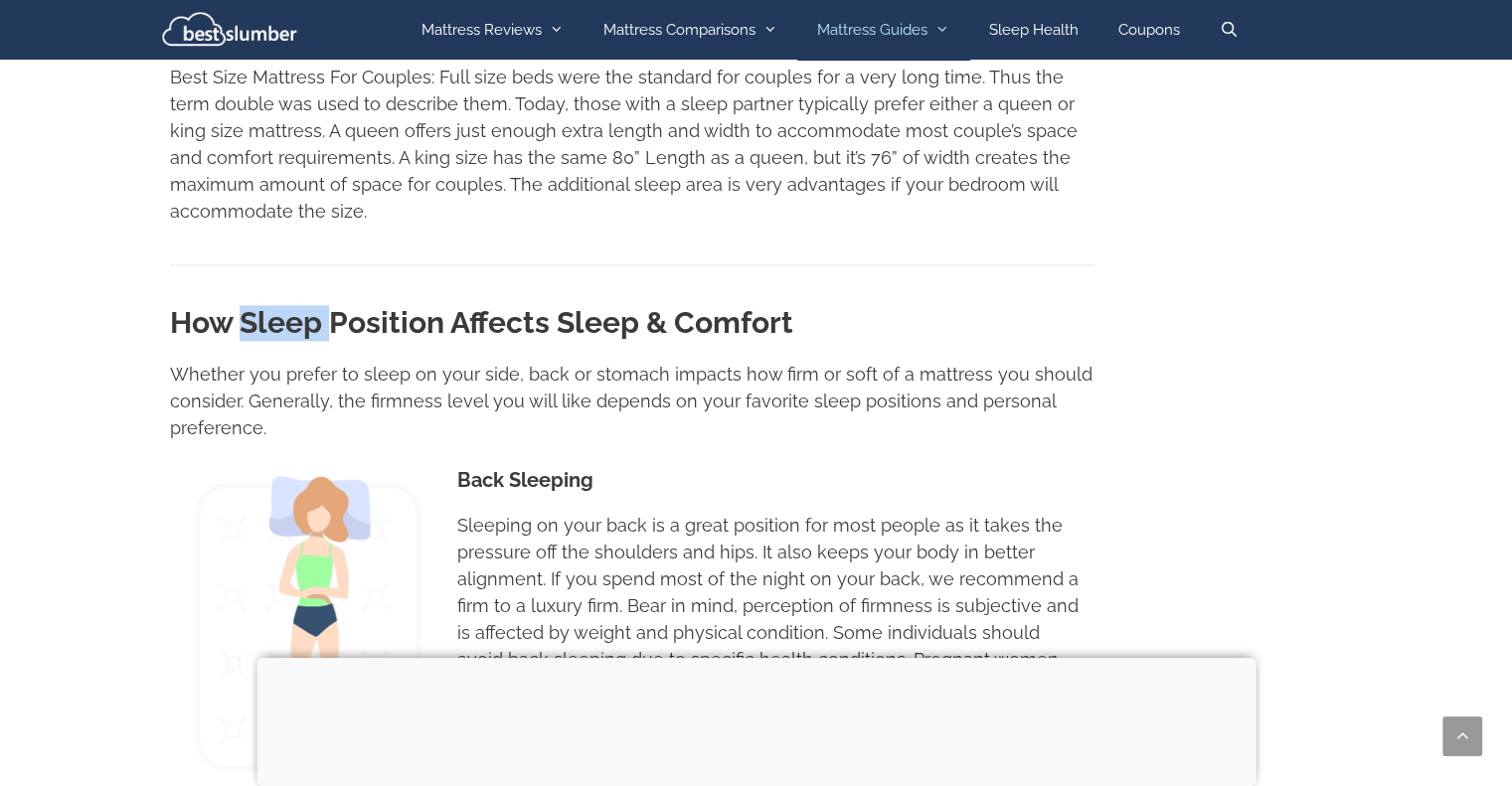 click on "How Sleep Position Affects Sleep & Comfort" at bounding box center (632, 323) 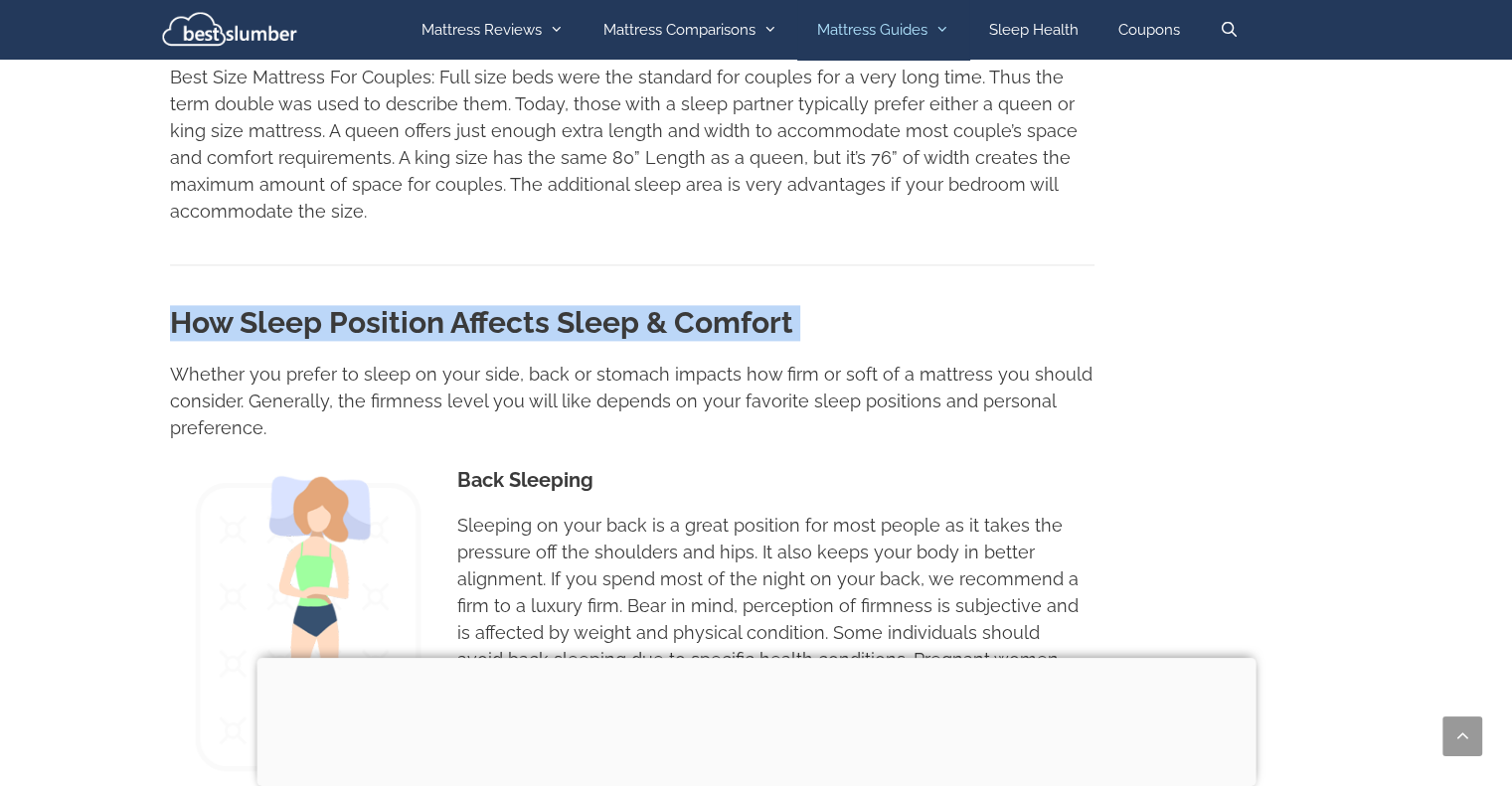 click on "How Sleep Position Affects Sleep & Comfort" at bounding box center (632, 323) 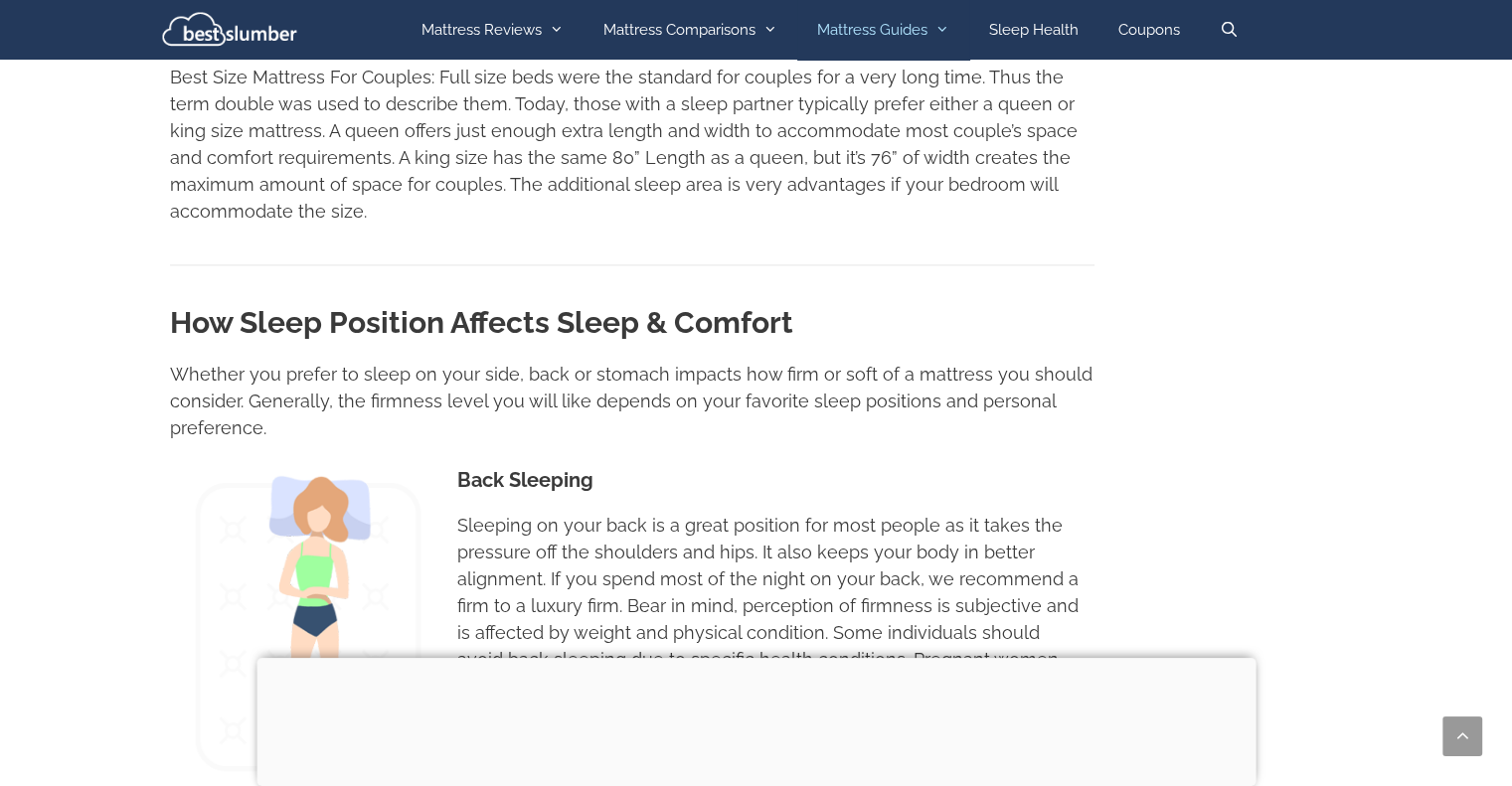 click on "Whether you prefer to sleep on your side, back or stomach impacts how firm or soft of a mattress you should consider. Generally, the firmness level you will like depends on your favorite sleep positions and personal preference." at bounding box center (632, 400) 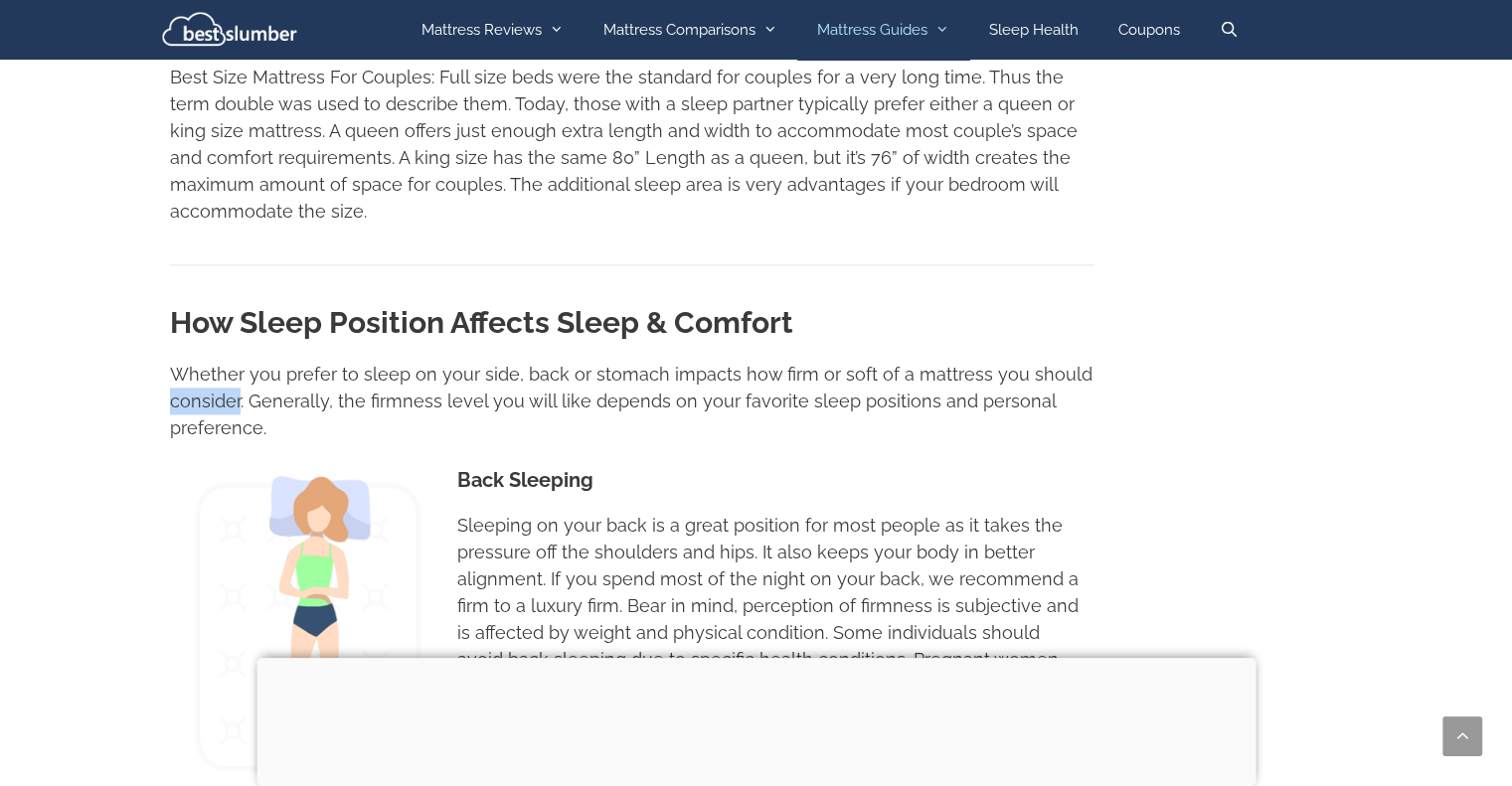 click on "Whether you prefer to sleep on your side, back or stomach impacts how firm or soft of a mattress you should consider. Generally, the firmness level you will like depends on your favorite sleep positions and personal preference." at bounding box center [632, 400] 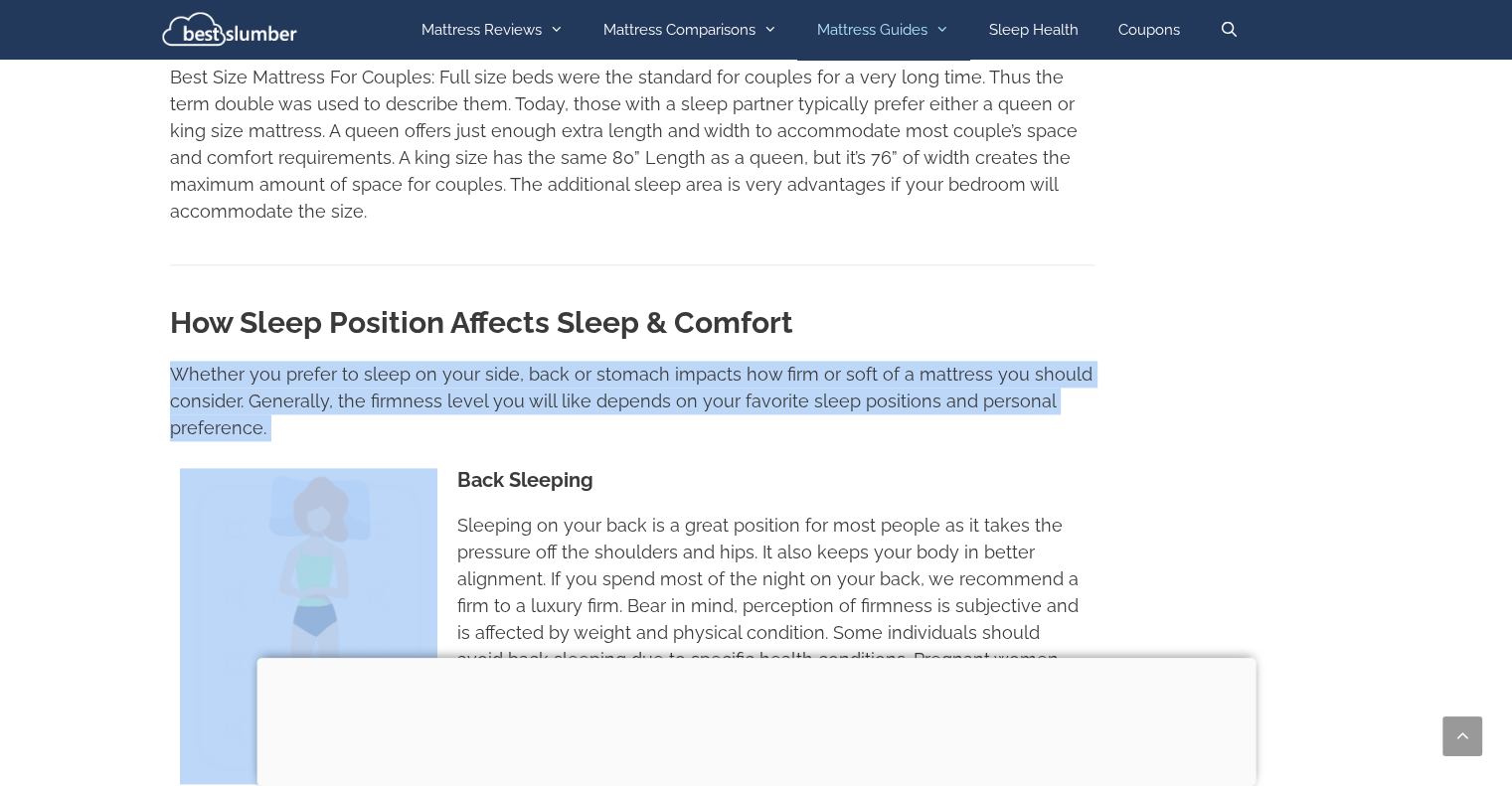 click on "Whether you prefer to sleep on your side, back or stomach impacts how firm or soft of a mattress you should consider. Generally, the firmness level you will like depends on your favorite sleep positions and personal preference." at bounding box center (632, 400) 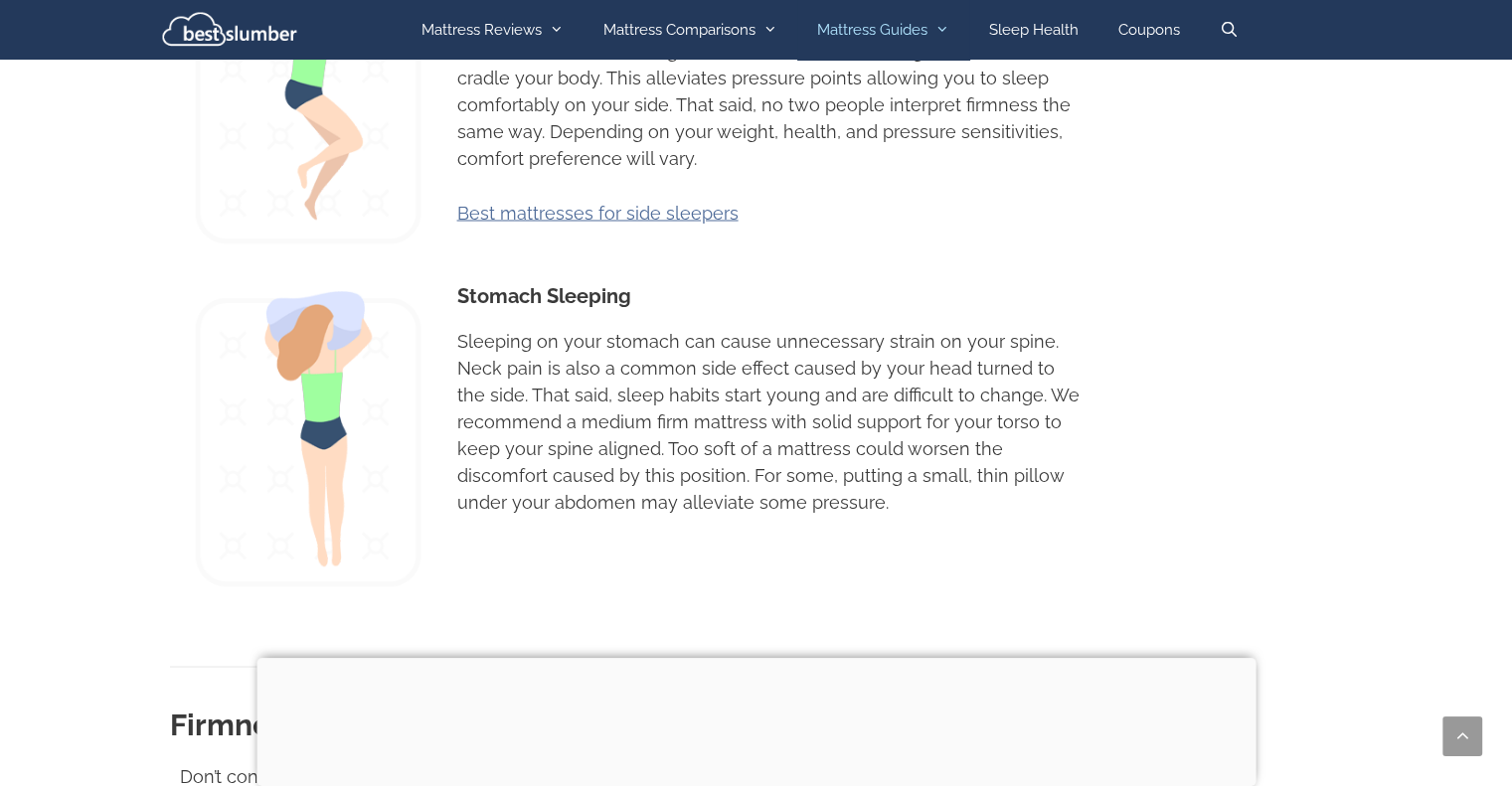 scroll, scrollTop: 3577, scrollLeft: 0, axis: vertical 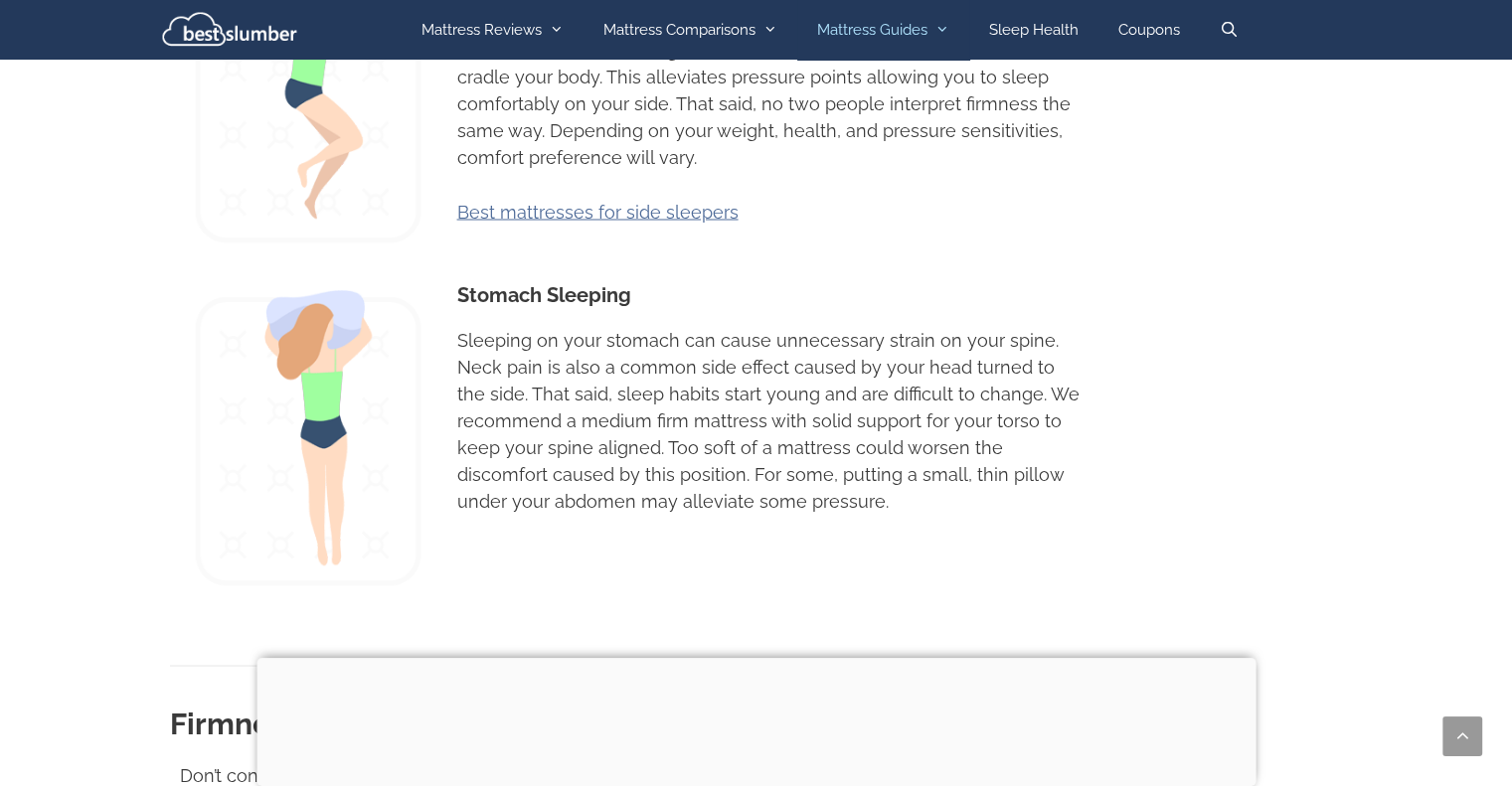 click on "Sleeping on your stomach can cause unnecessary strain on your spine. Neck pain is also a common side effect caused by your head turned to the side. That said, sleep habits start young and are difficult to change. We recommend a medium firm mattress with solid support for your torso to keep your spine aligned. Too soft of a mattress could worsen the discomfort caused by this position. For some, putting a small, thin pillow under your abdomen may alleviate some pressure." at bounding box center [770, 419] 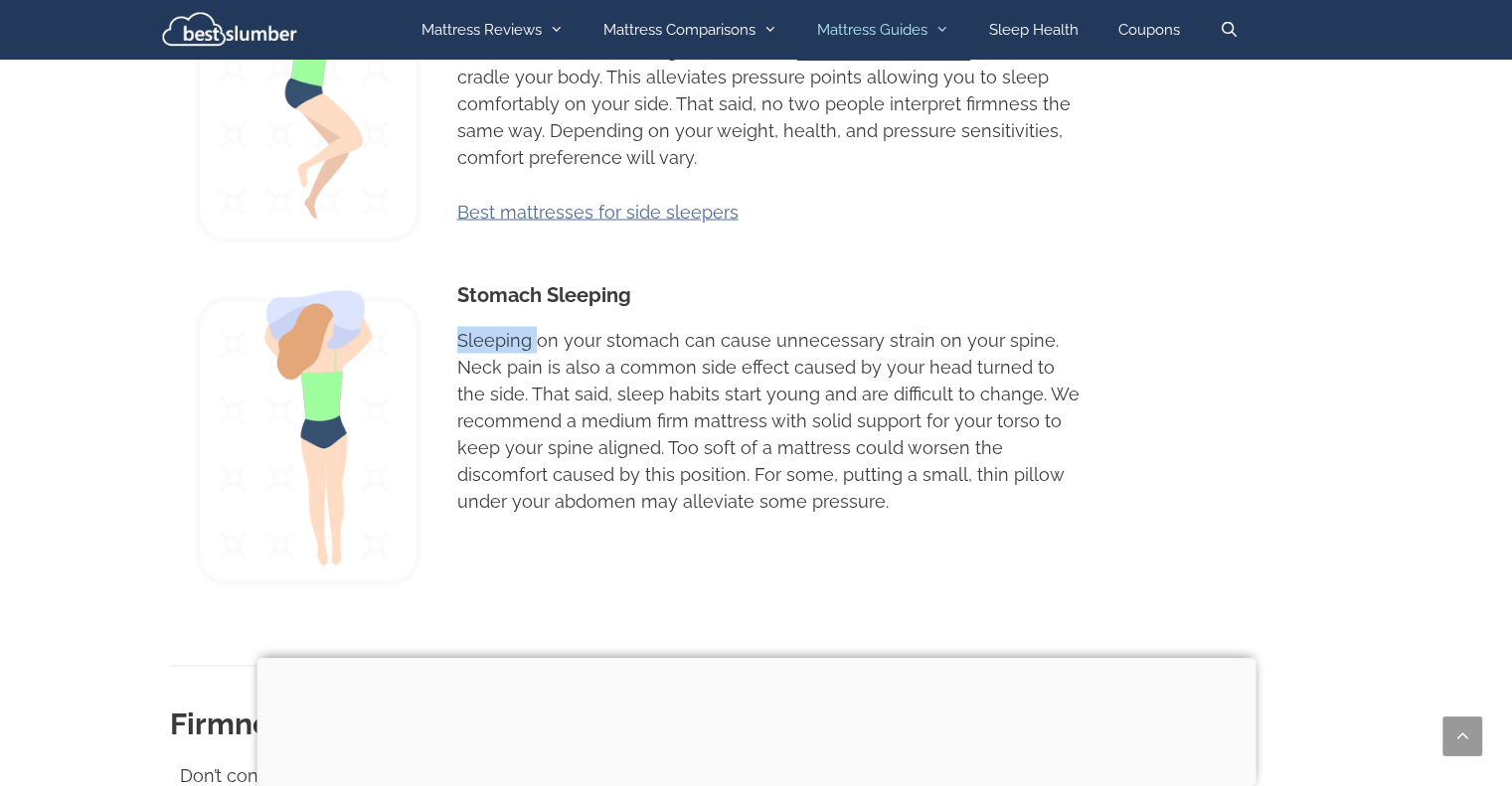 click on "Sleeping on your stomach can cause unnecessary strain on your spine. Neck pain is also a common side effect caused by your head turned to the side. That said, sleep habits start young and are difficult to change. We recommend a medium firm mattress with solid support for your torso to keep your spine aligned. Too soft of a mattress could worsen the discomfort caused by this position. For some, putting a small, thin pillow under your abdomen may alleviate some pressure." at bounding box center [770, 419] 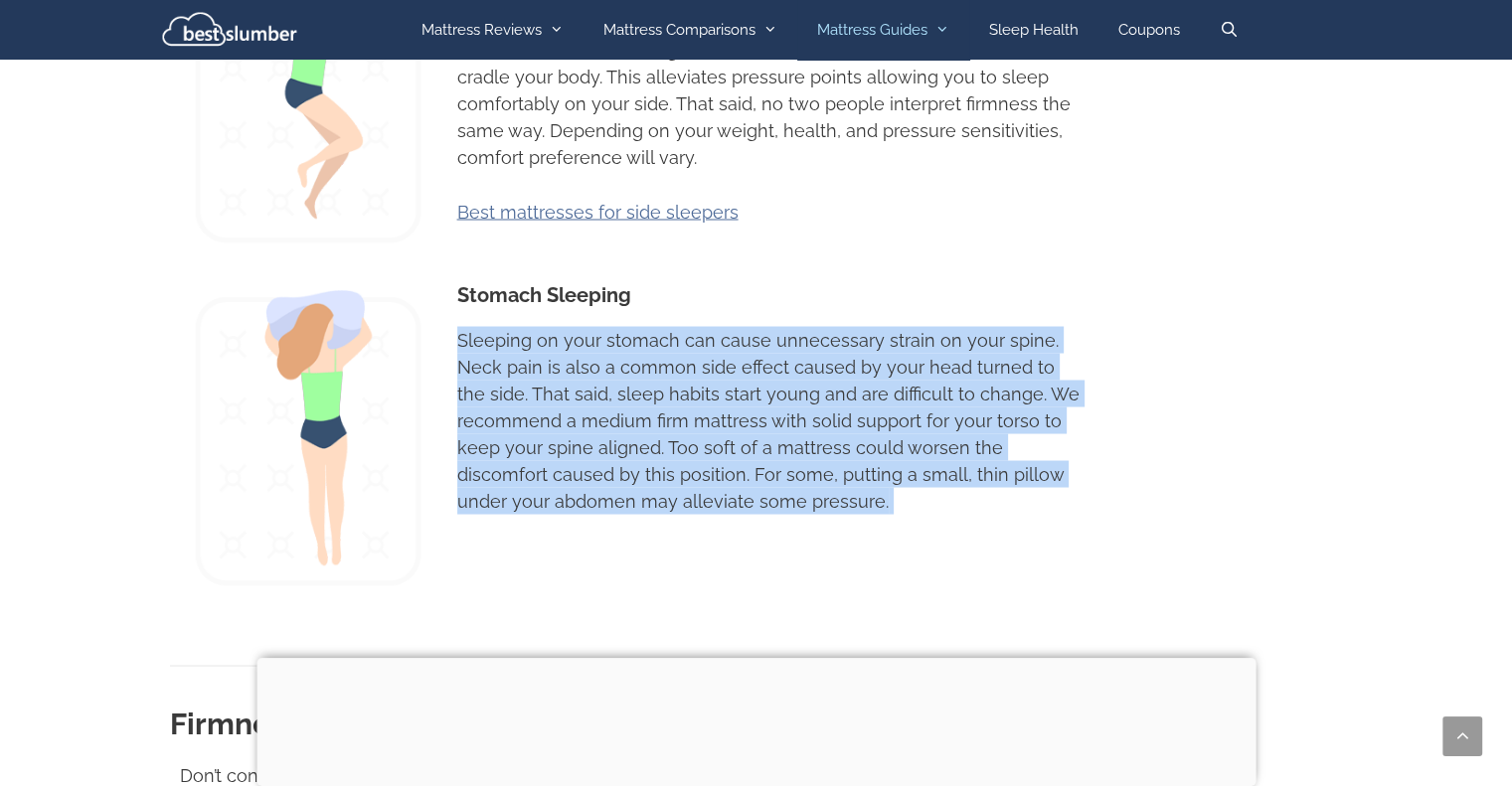click on "Sleeping on your stomach can cause unnecessary strain on your spine. Neck pain is also a common side effect caused by your head turned to the side. That said, sleep habits start young and are difficult to change. We recommend a medium firm mattress with solid support for your torso to keep your spine aligned. Too soft of a mattress could worsen the discomfort caused by this position. For some, putting a small, thin pillow under your abdomen may alleviate some pressure." at bounding box center [770, 419] 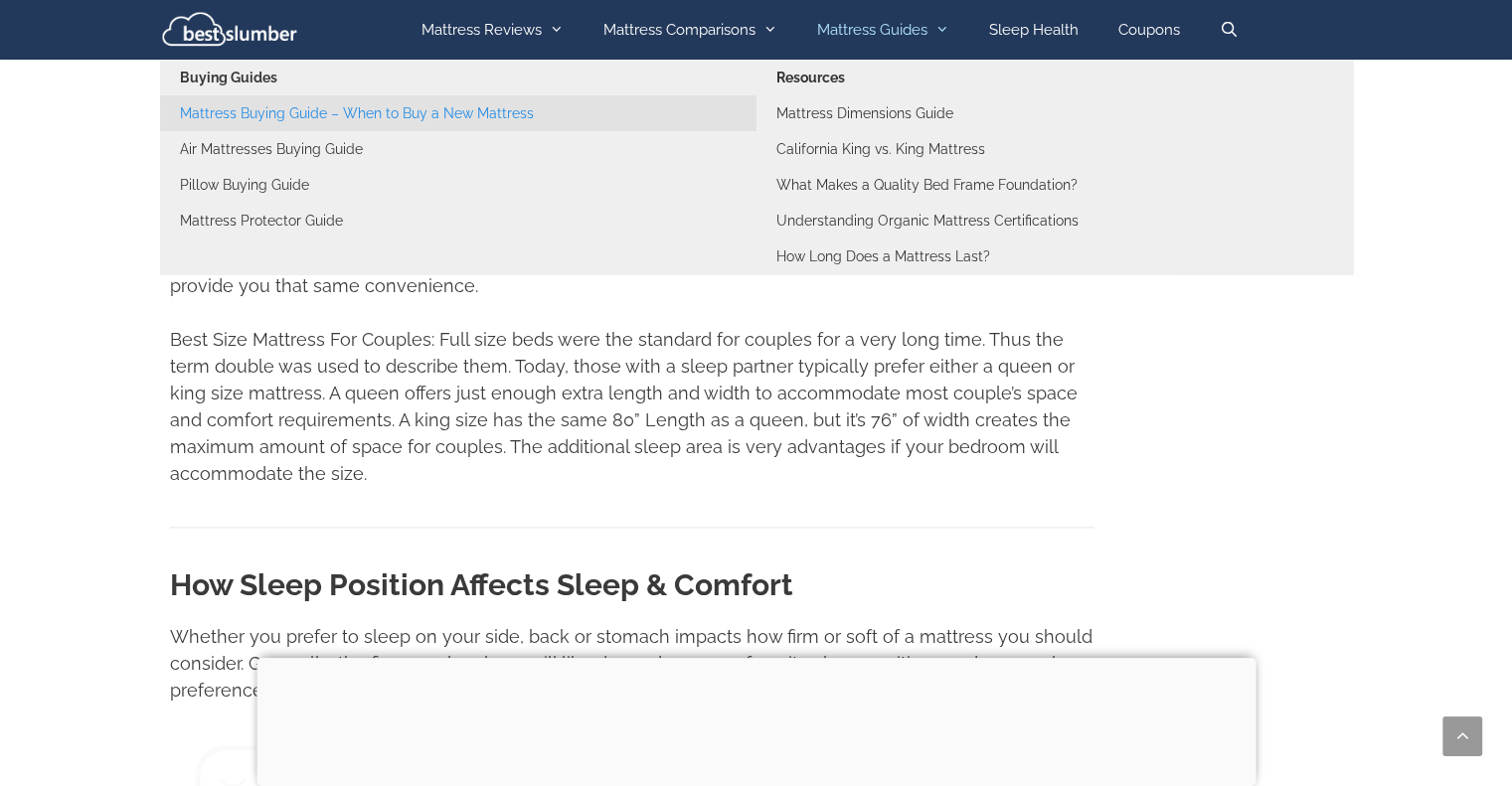 scroll, scrollTop: 2285, scrollLeft: 0, axis: vertical 